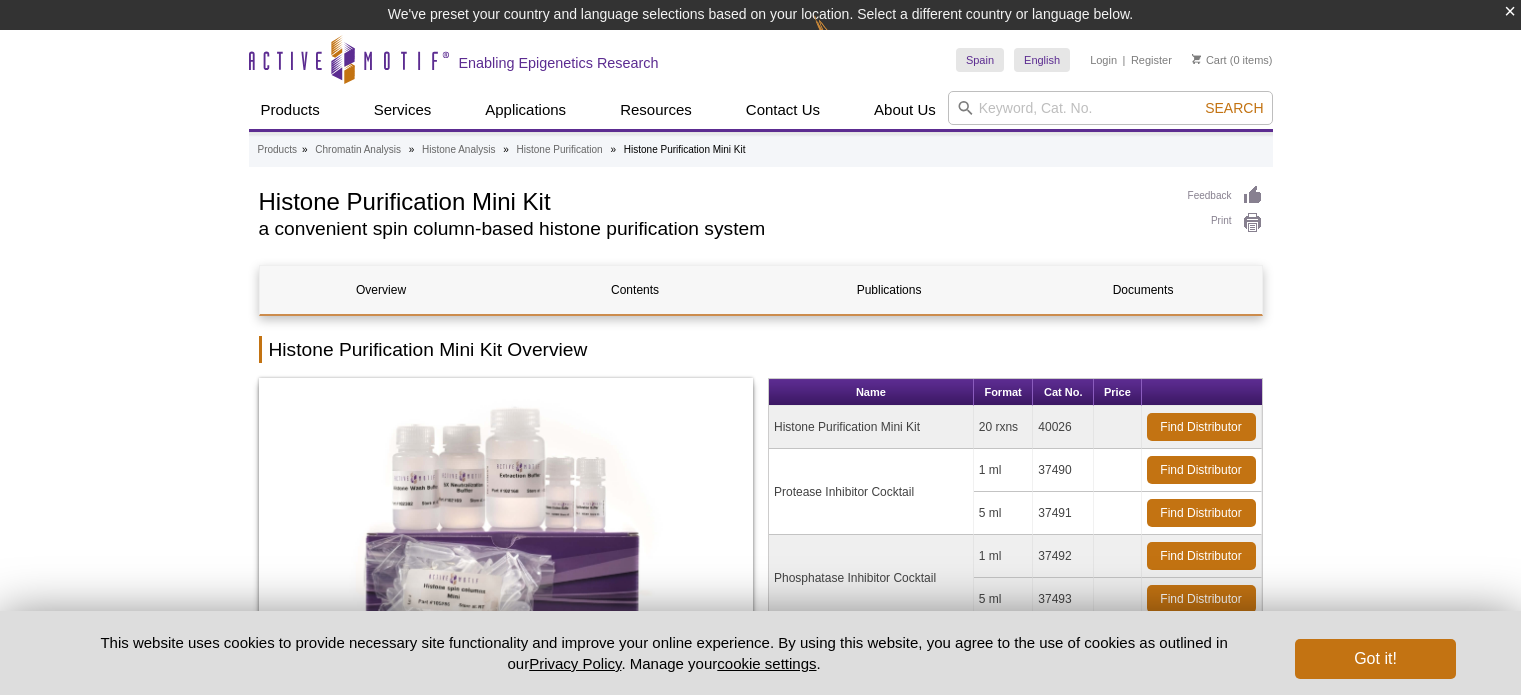 scroll, scrollTop: 0, scrollLeft: 0, axis: both 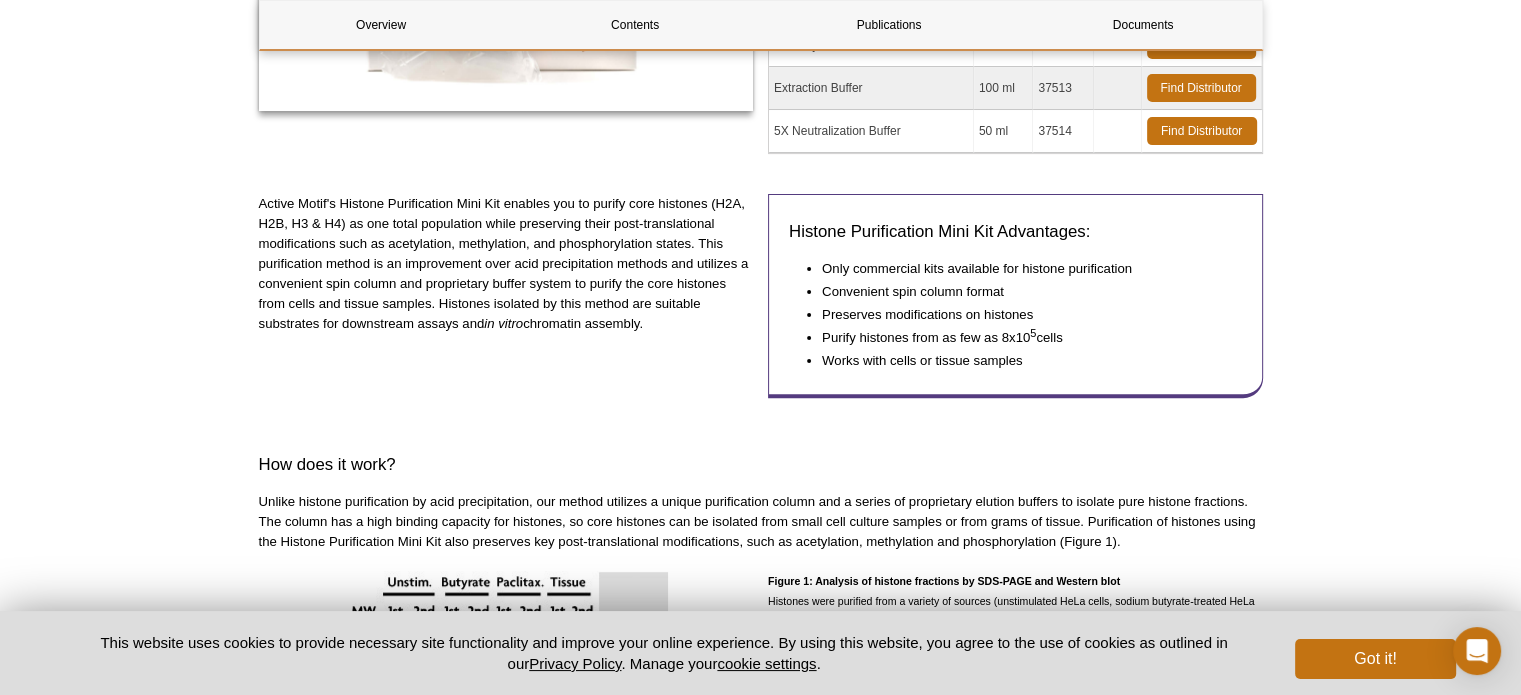 click on "Active Motif Logo
Enabling Epigenetics Research
0
Search
Skip to content
Active Motif Logo
Enabling Epigenetics Research
Spain
Australia
Austria
Belgium
Brazil
Canada
China" at bounding box center [760, 1630] 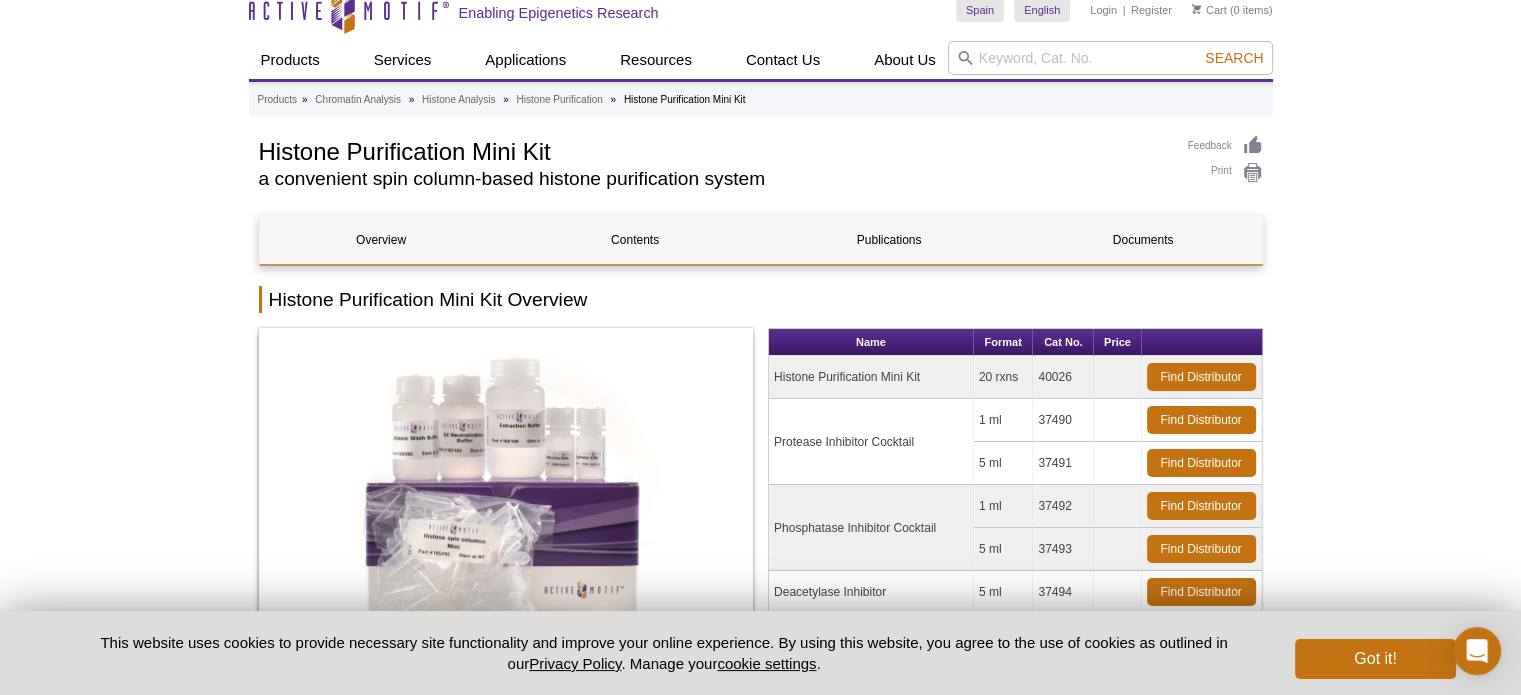 scroll, scrollTop: 0, scrollLeft: 0, axis: both 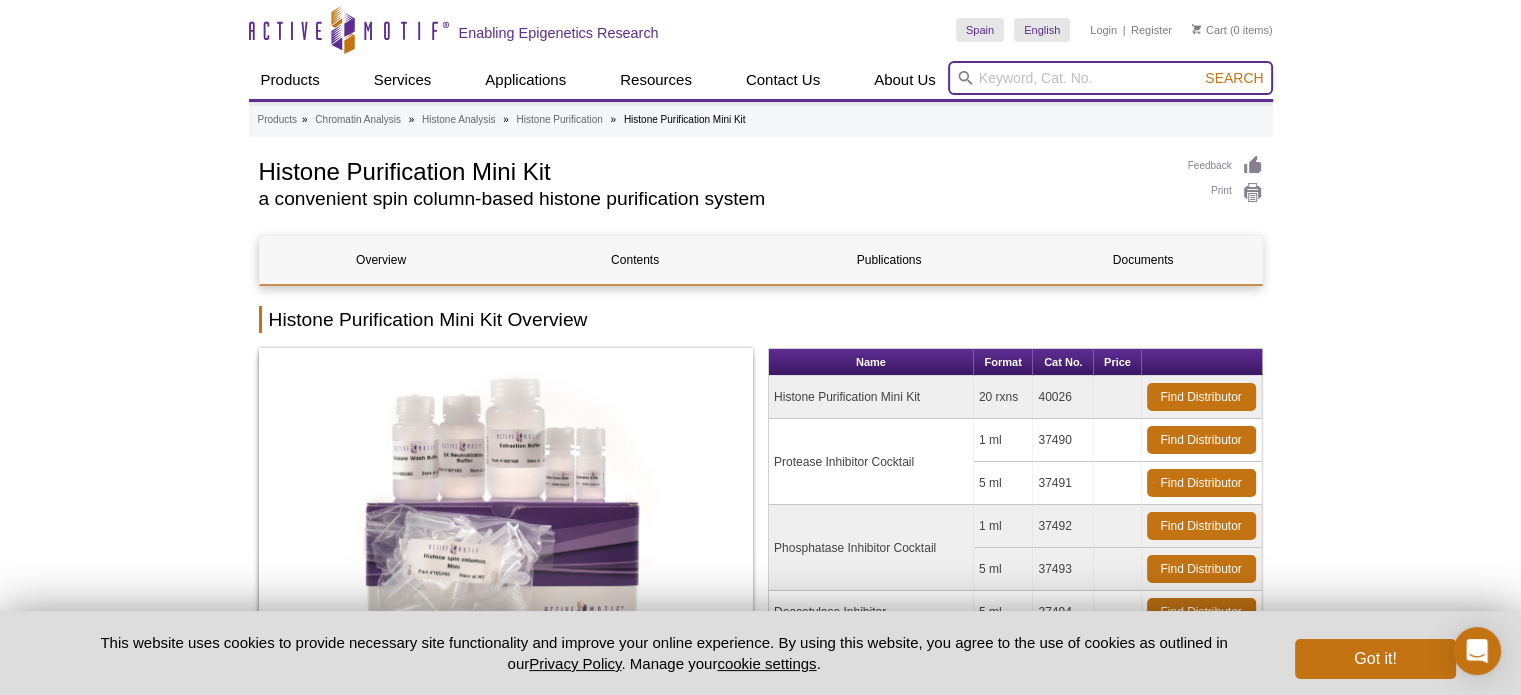 click at bounding box center (1110, 78) 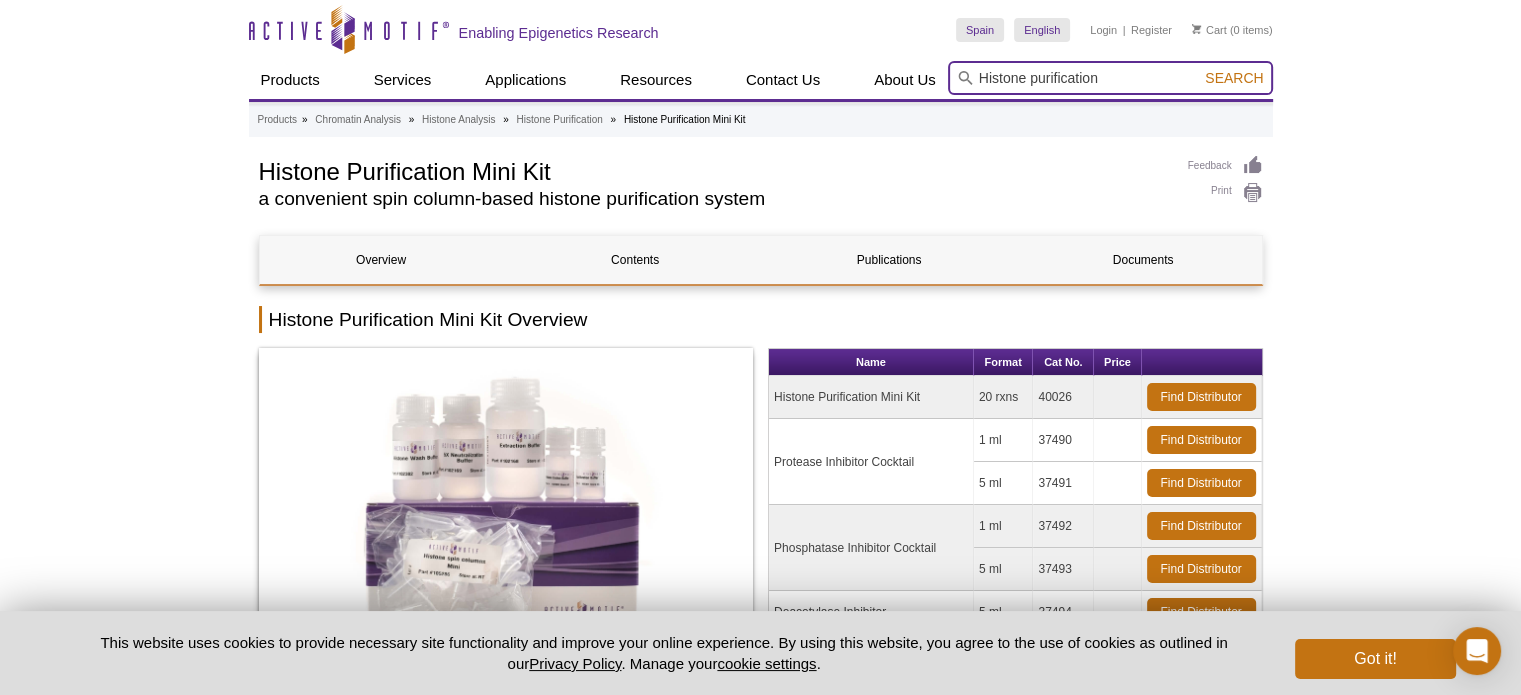 type on "Histone purification" 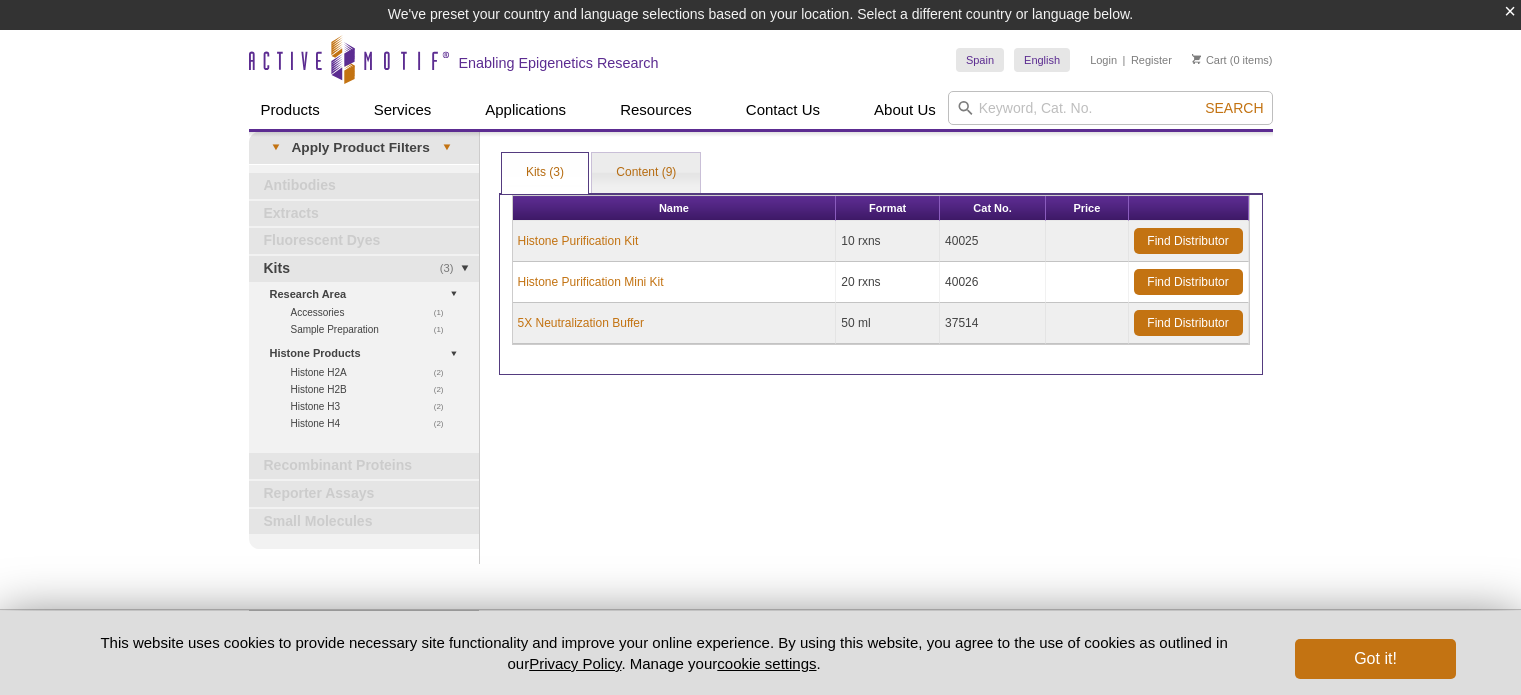 scroll, scrollTop: 0, scrollLeft: 0, axis: both 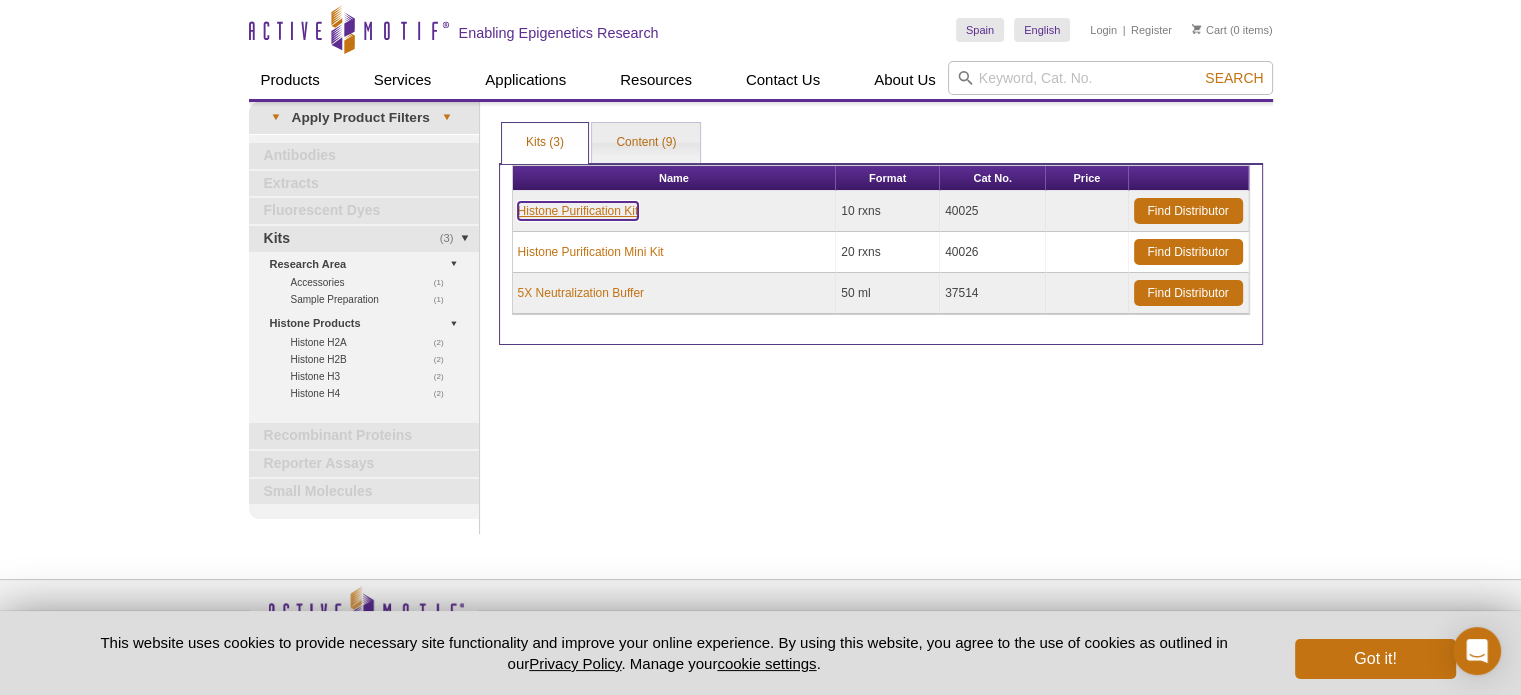 click on "Histone Purification Kit" at bounding box center [578, 211] 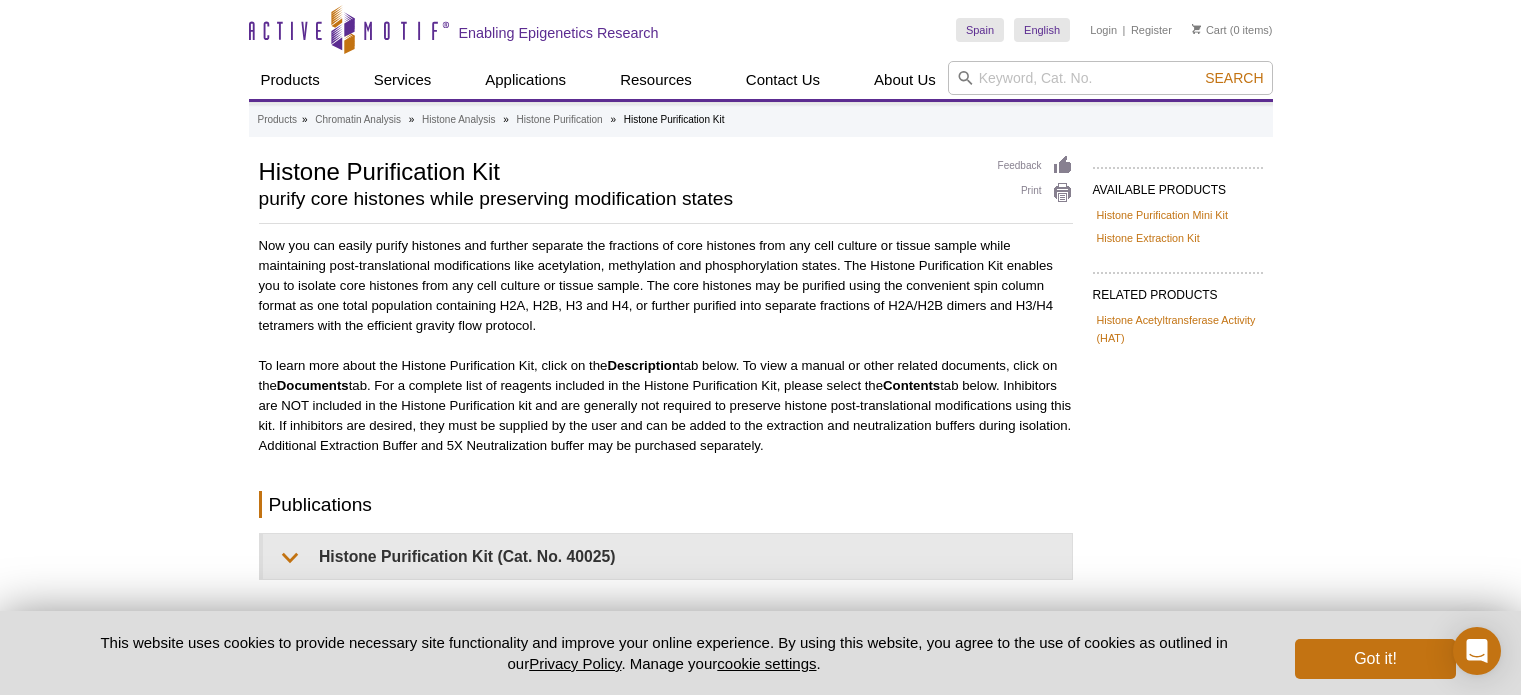 scroll, scrollTop: 0, scrollLeft: 0, axis: both 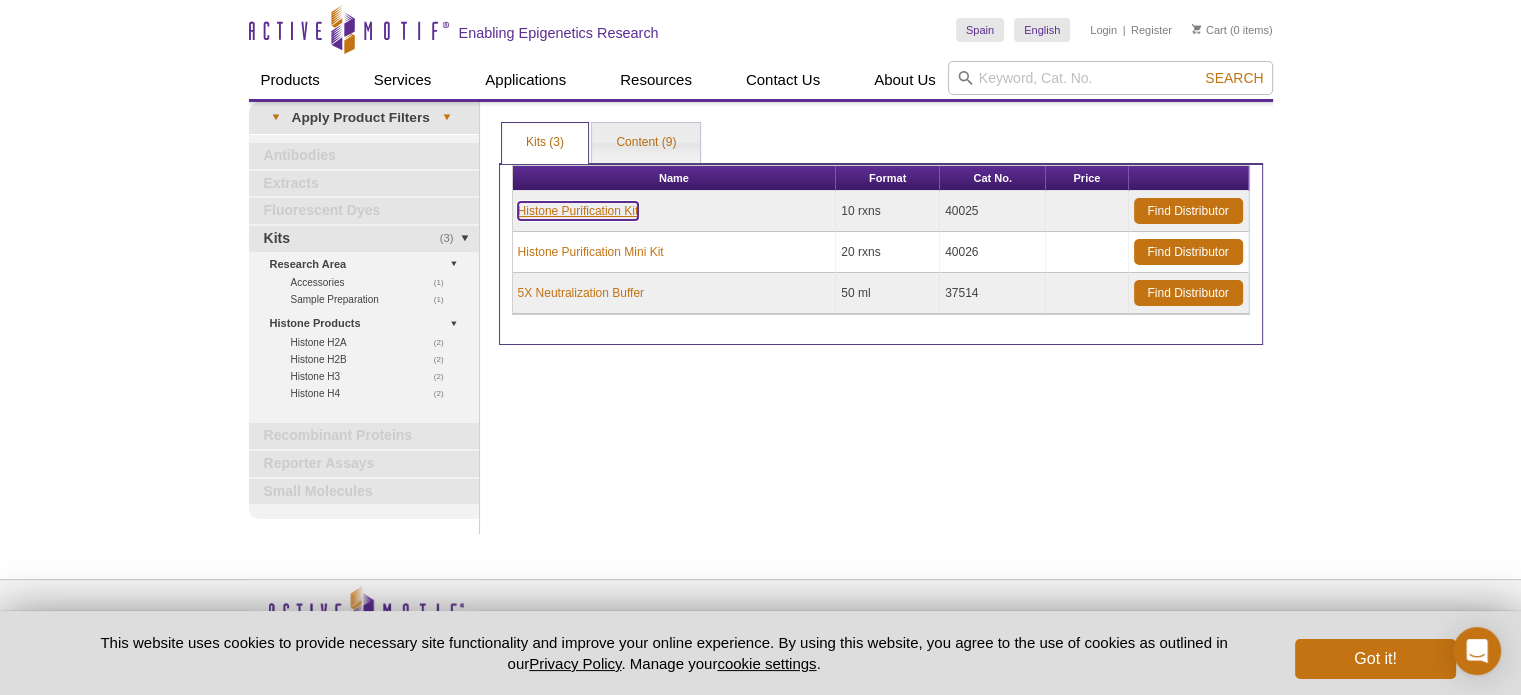 click on "Histone Purification Kit" at bounding box center (578, 211) 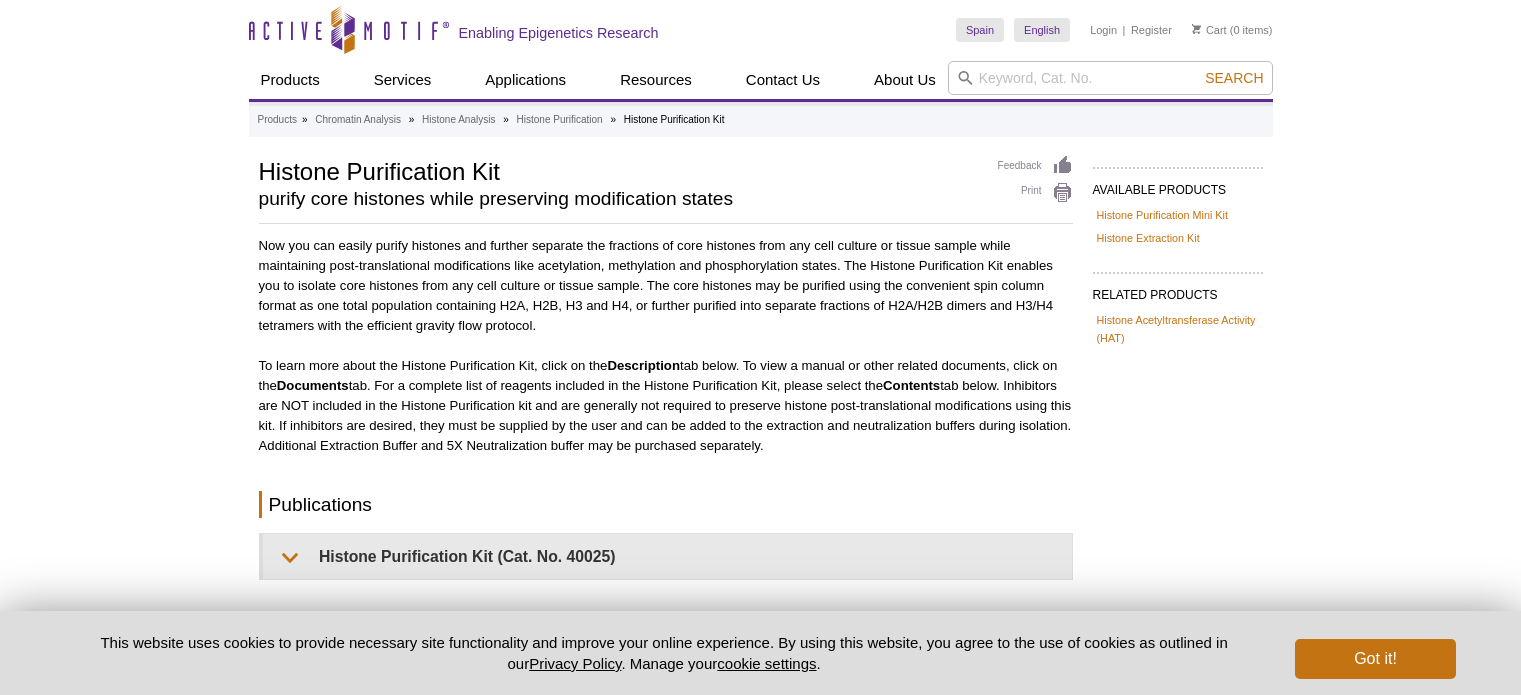 scroll, scrollTop: 0, scrollLeft: 0, axis: both 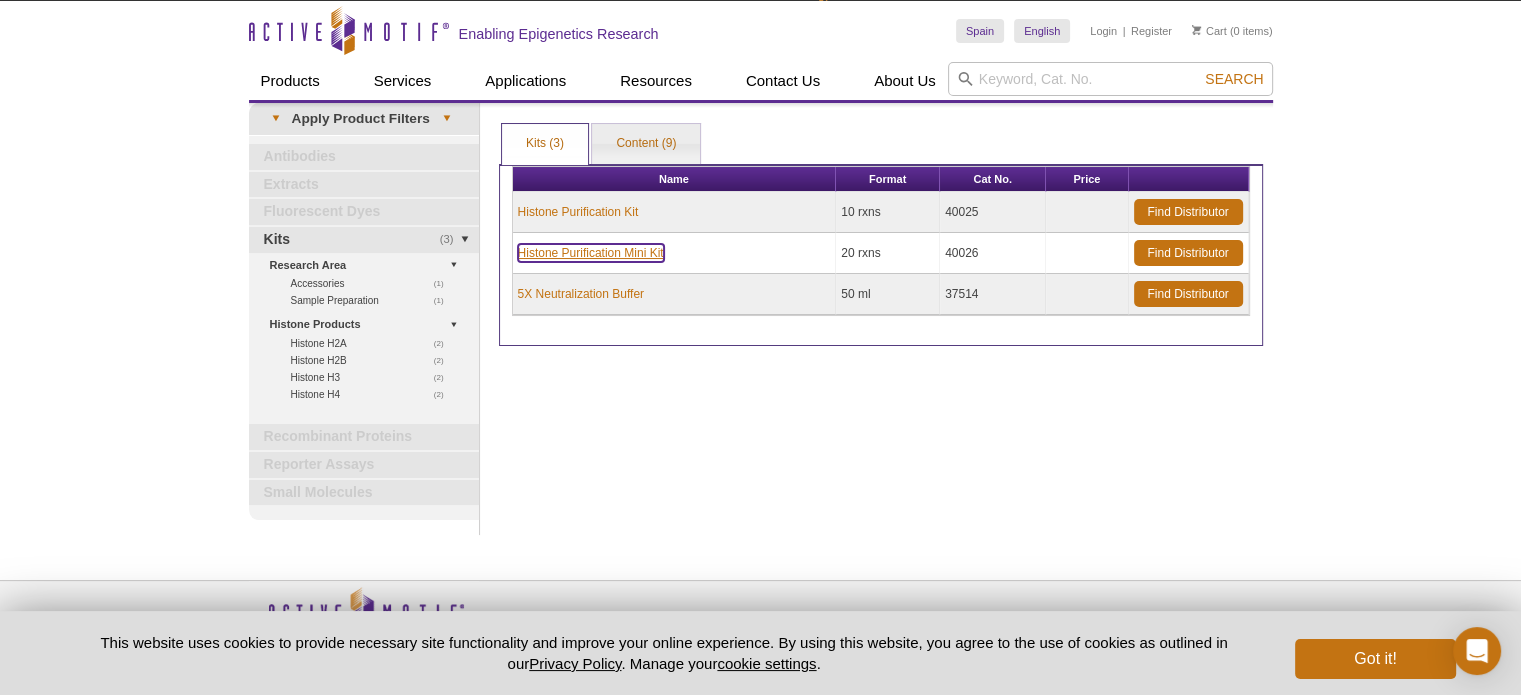 click on "Histone Purification Mini Kit" at bounding box center (591, 253) 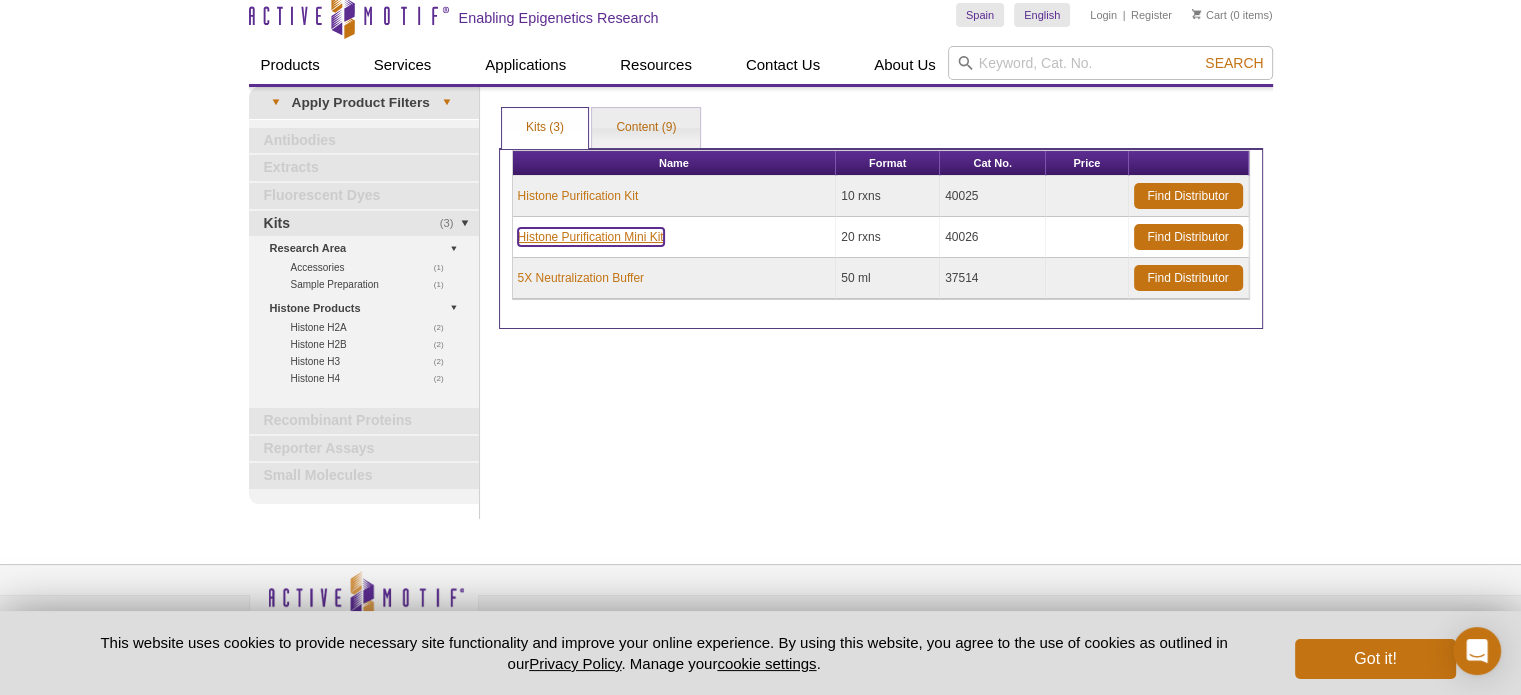 scroll, scrollTop: 20, scrollLeft: 0, axis: vertical 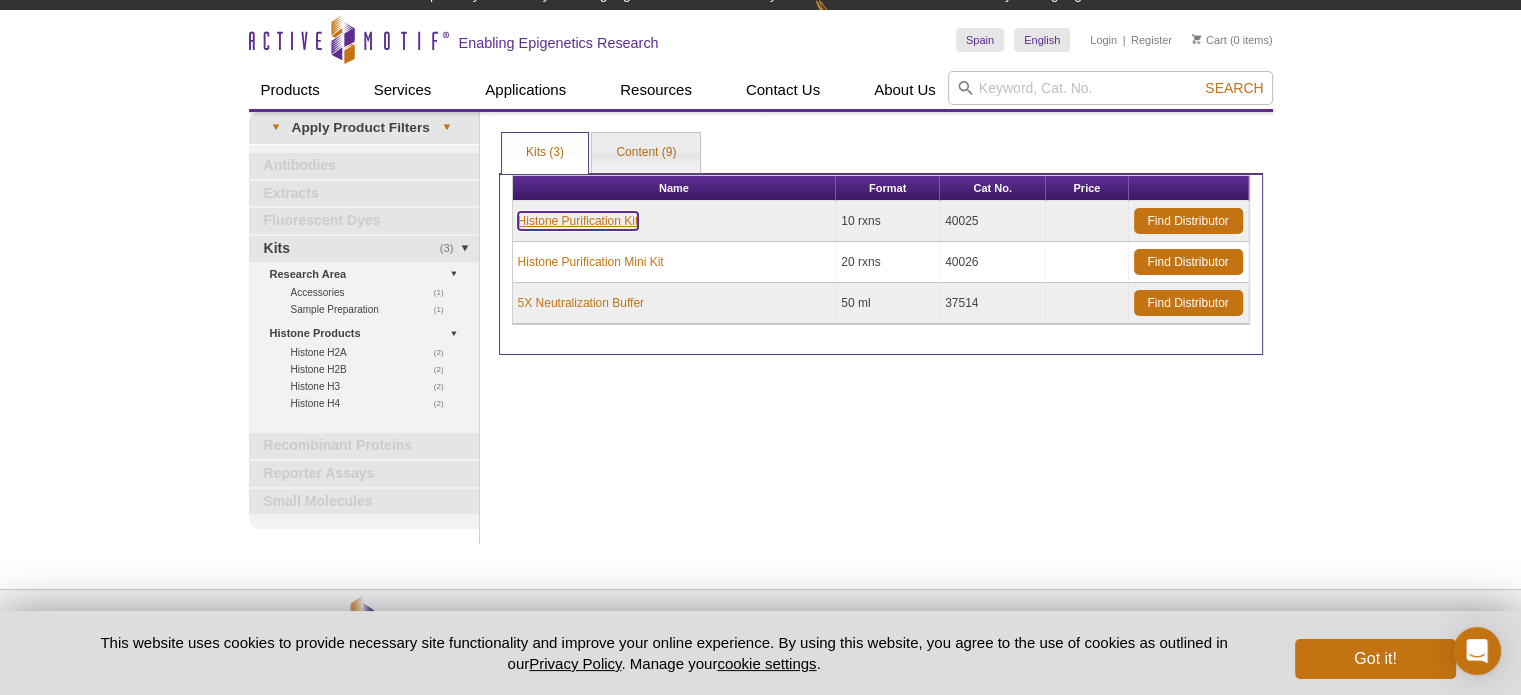 click on "Histone Purification Kit" at bounding box center [578, 221] 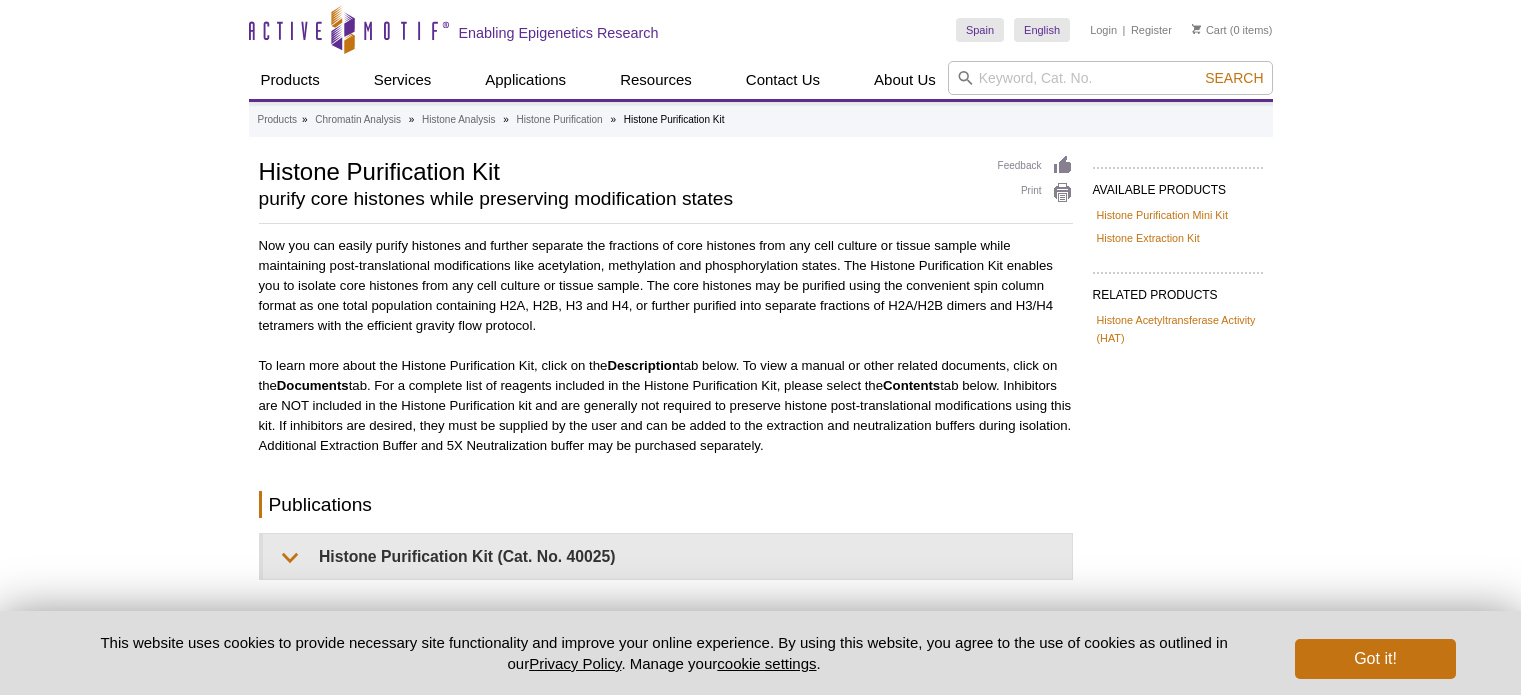 scroll, scrollTop: 0, scrollLeft: 0, axis: both 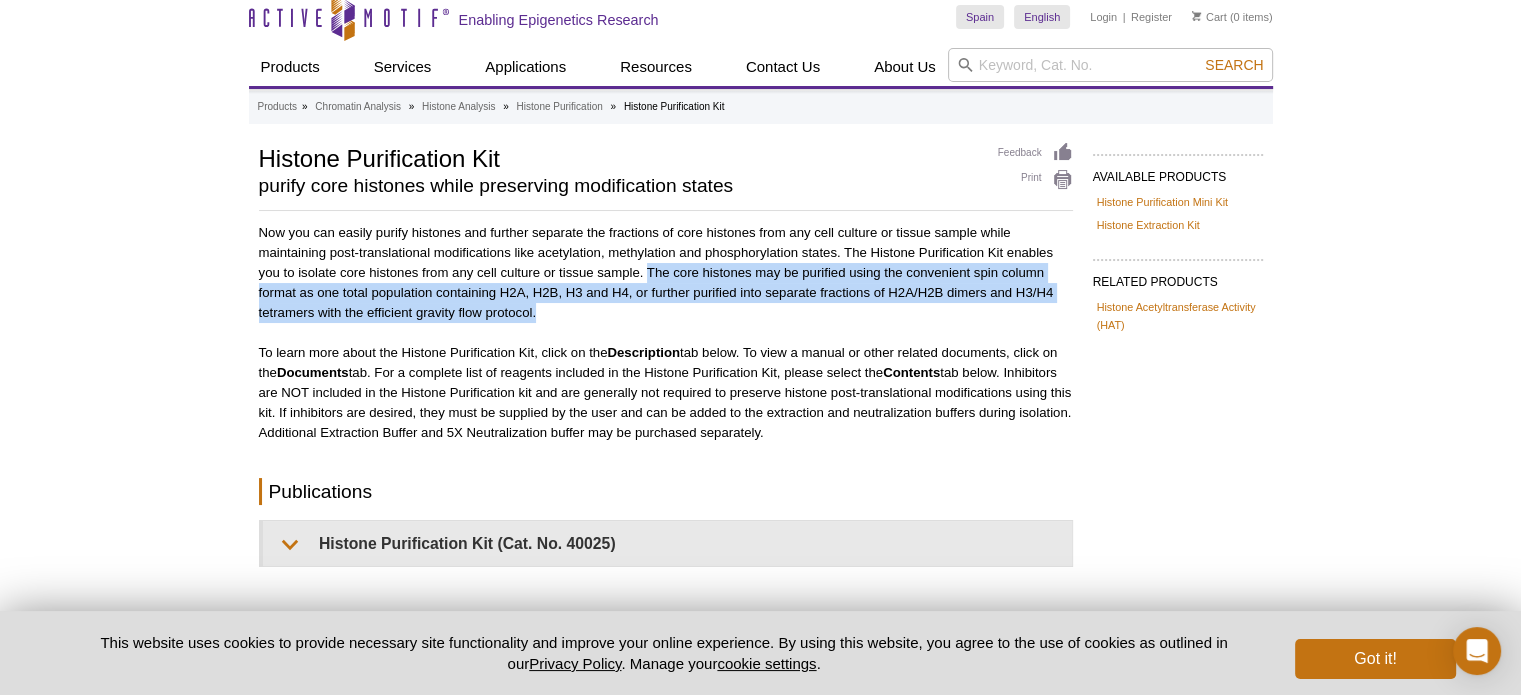 drag, startPoint x: 649, startPoint y: 271, endPoint x: 570, endPoint y: 307, distance: 86.815895 